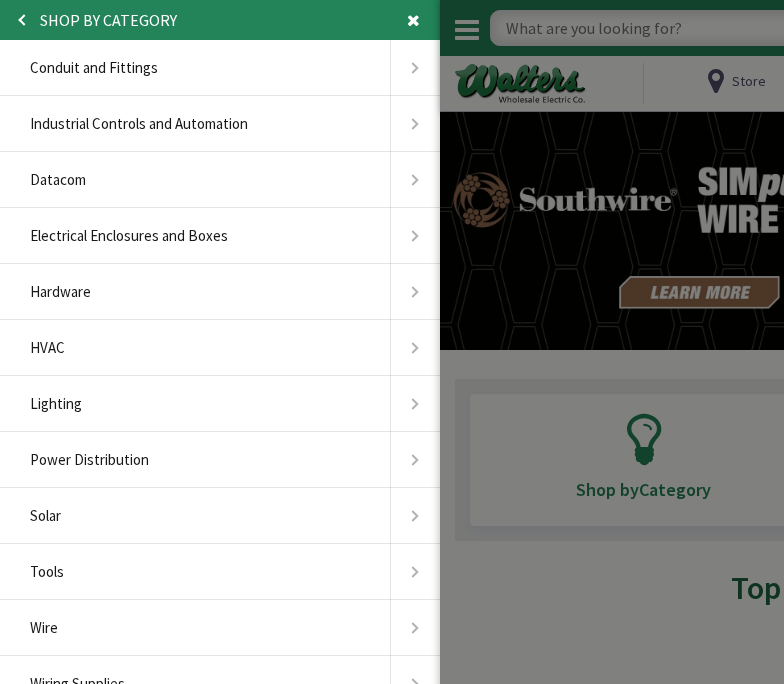scroll, scrollTop: 0, scrollLeft: 0, axis: both 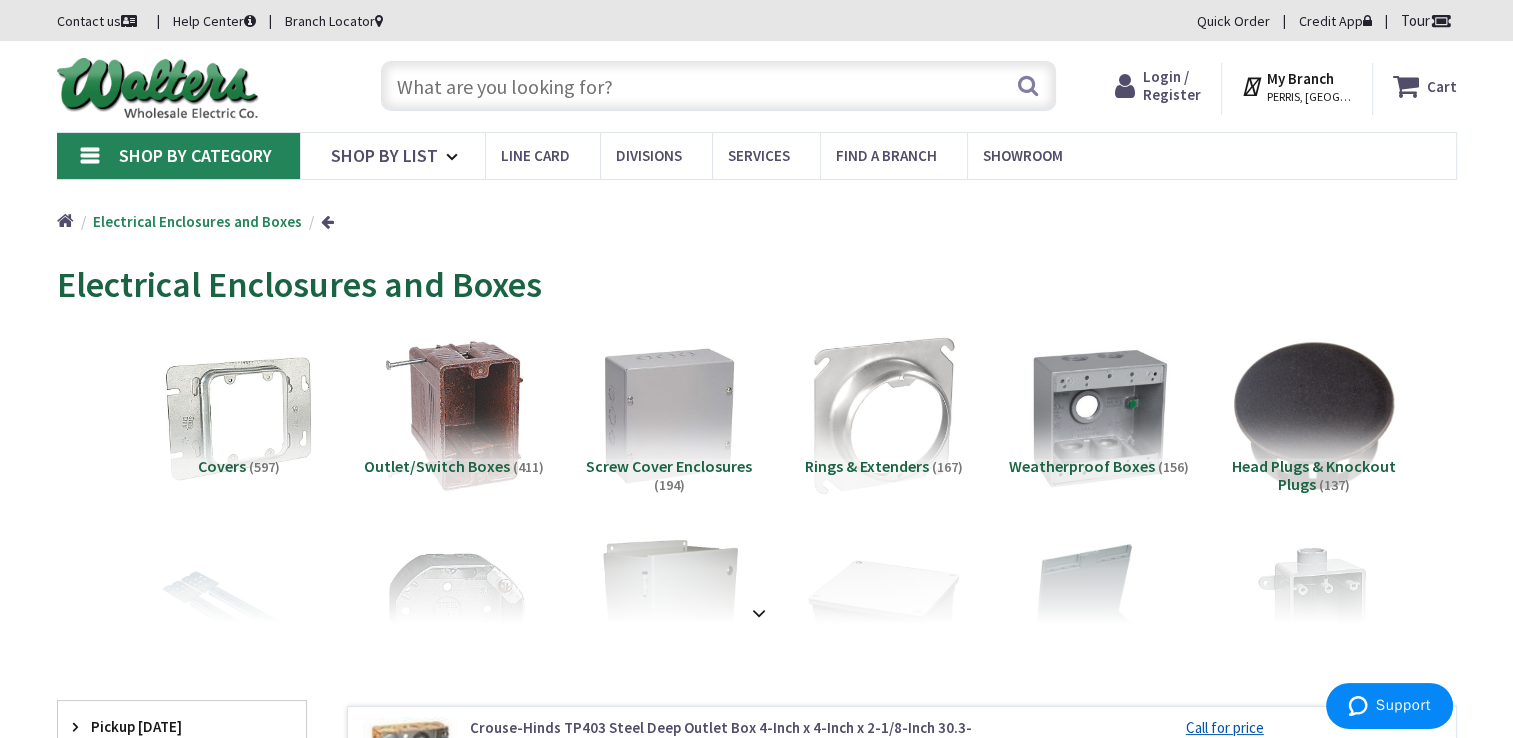 click at bounding box center (718, 86) 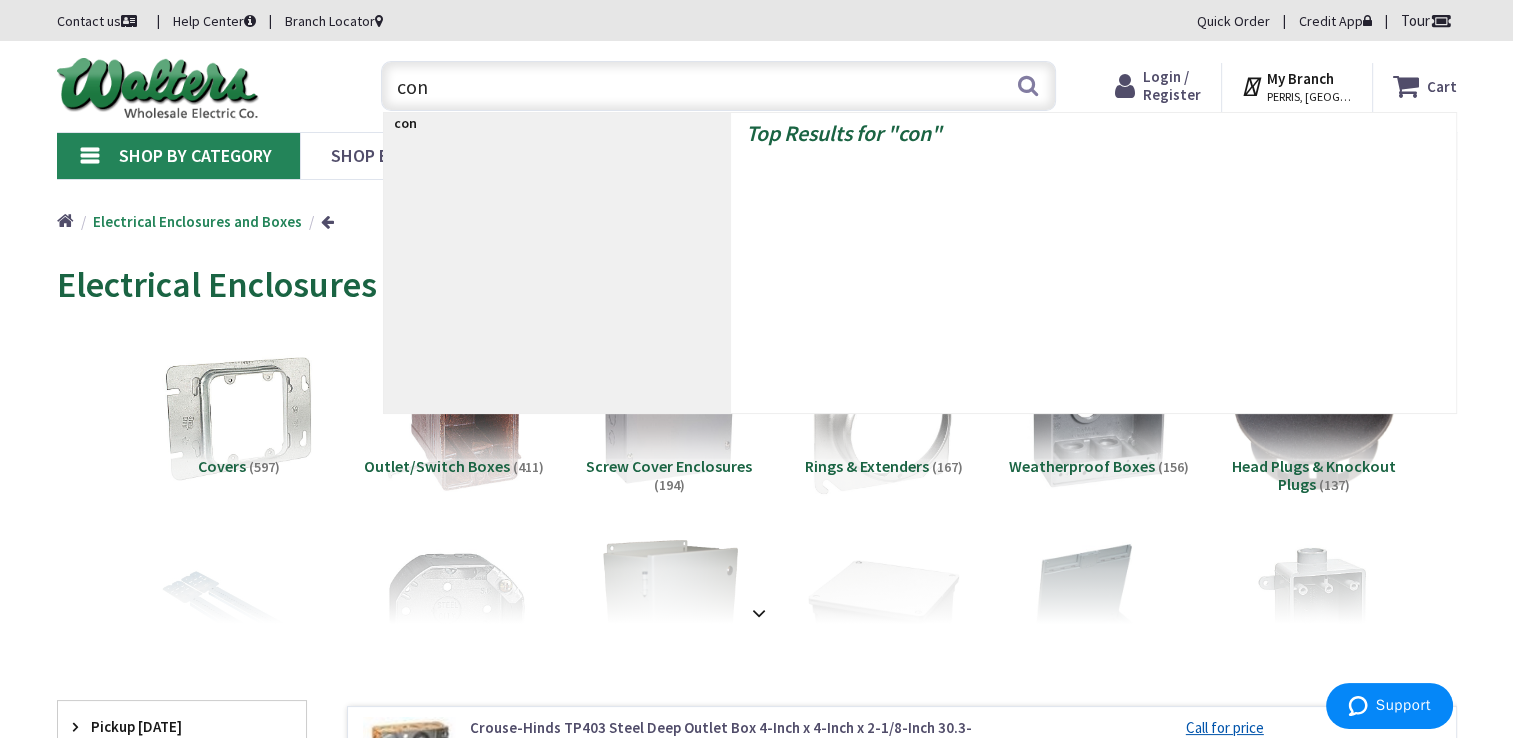 type on "cone" 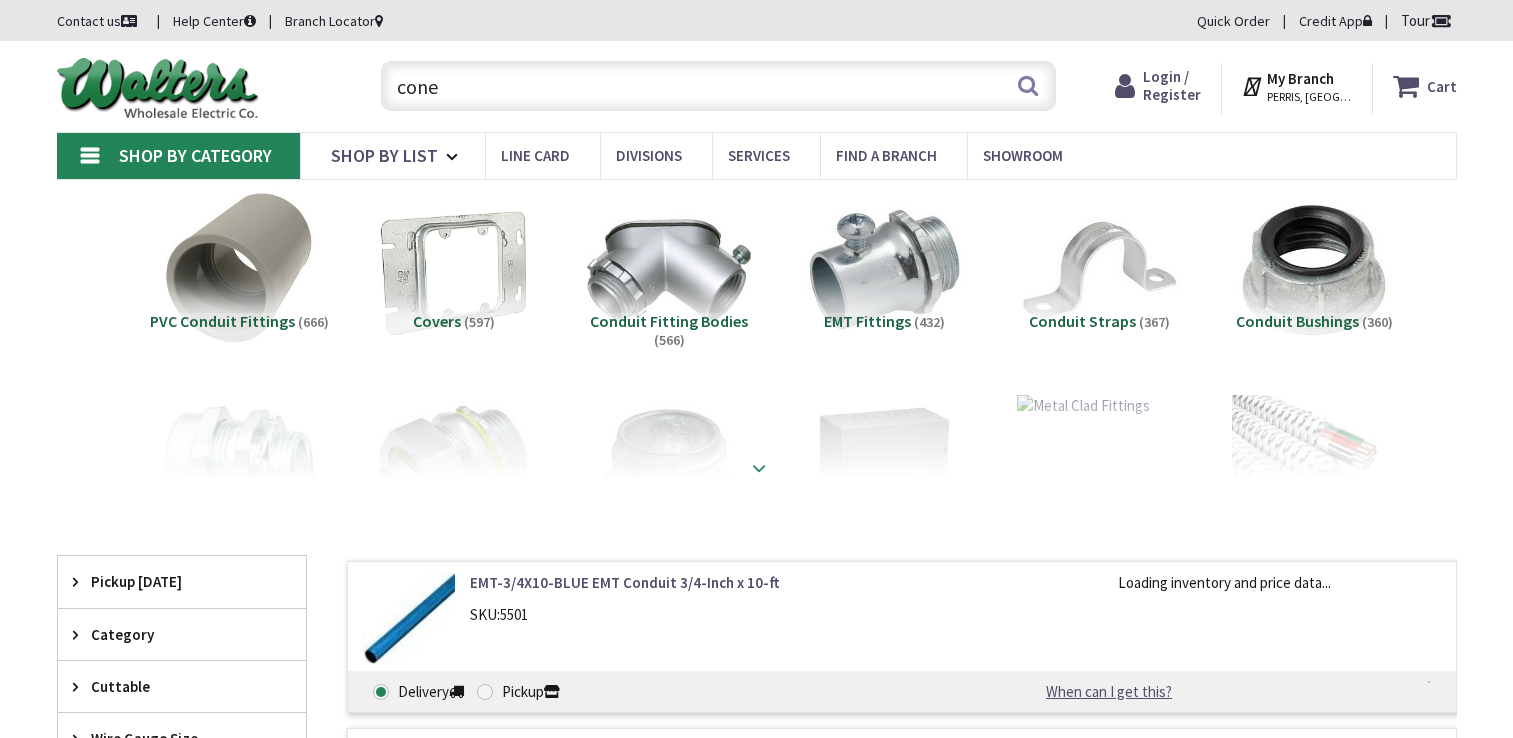 scroll, scrollTop: 0, scrollLeft: 0, axis: both 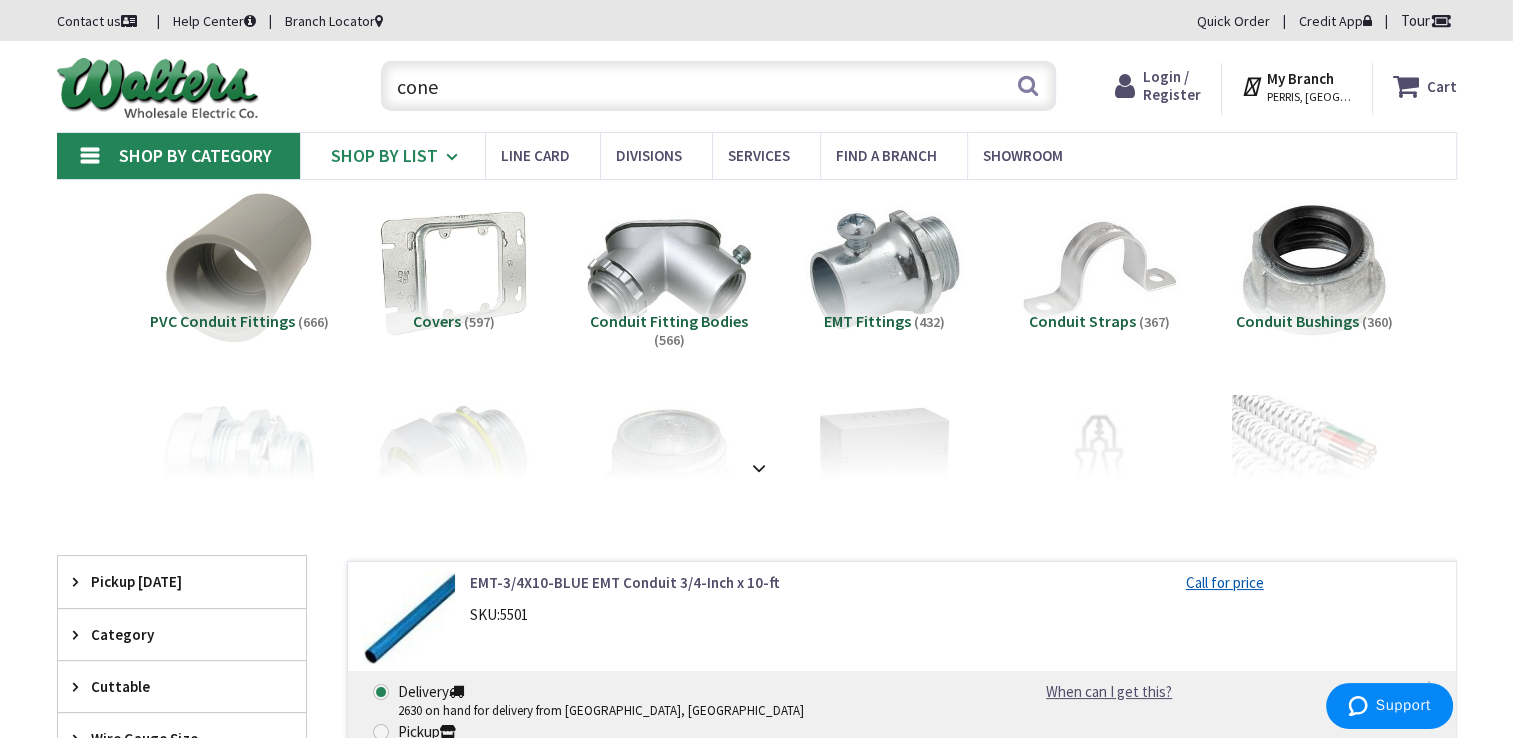 click at bounding box center [455, 157] 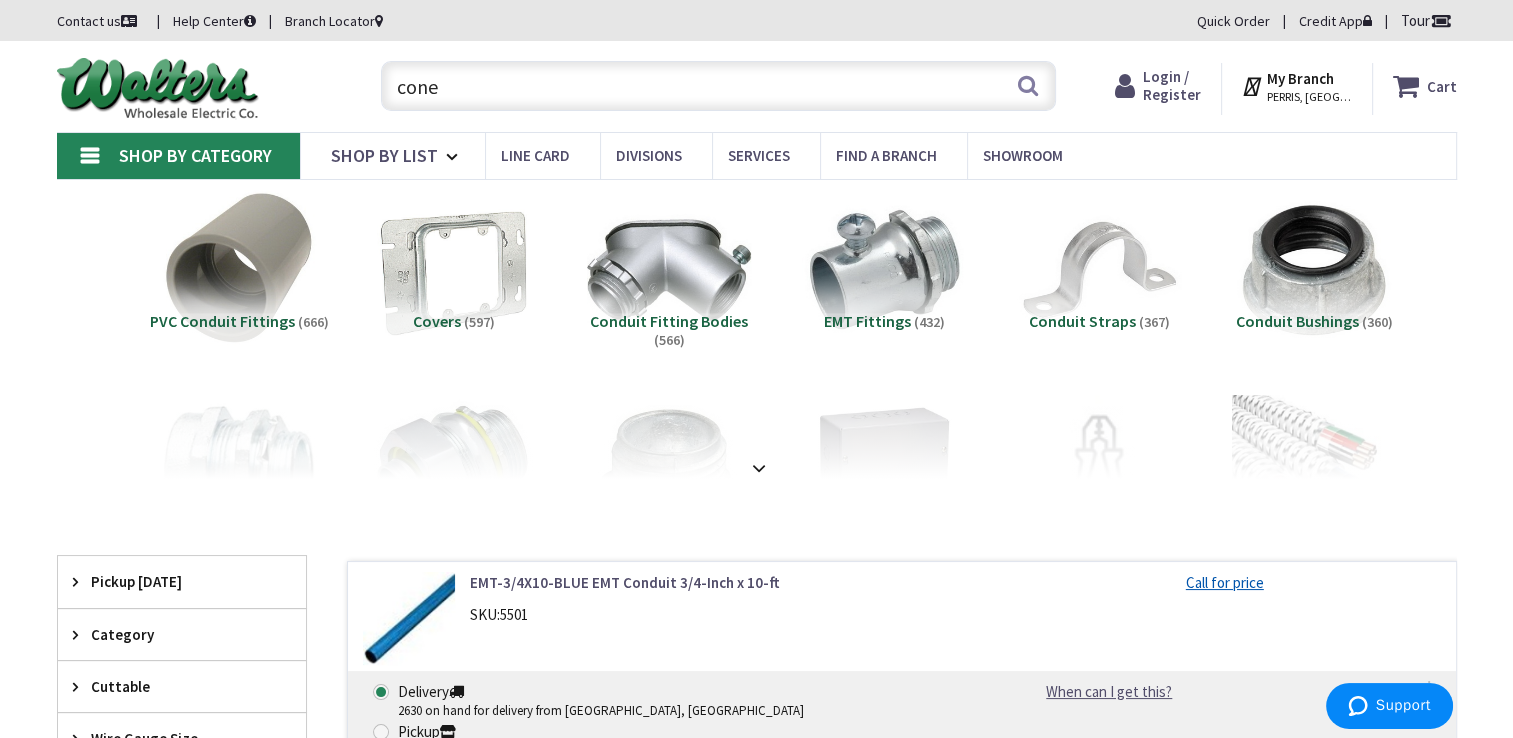 click on "Shop By Category" at bounding box center [178, 156] 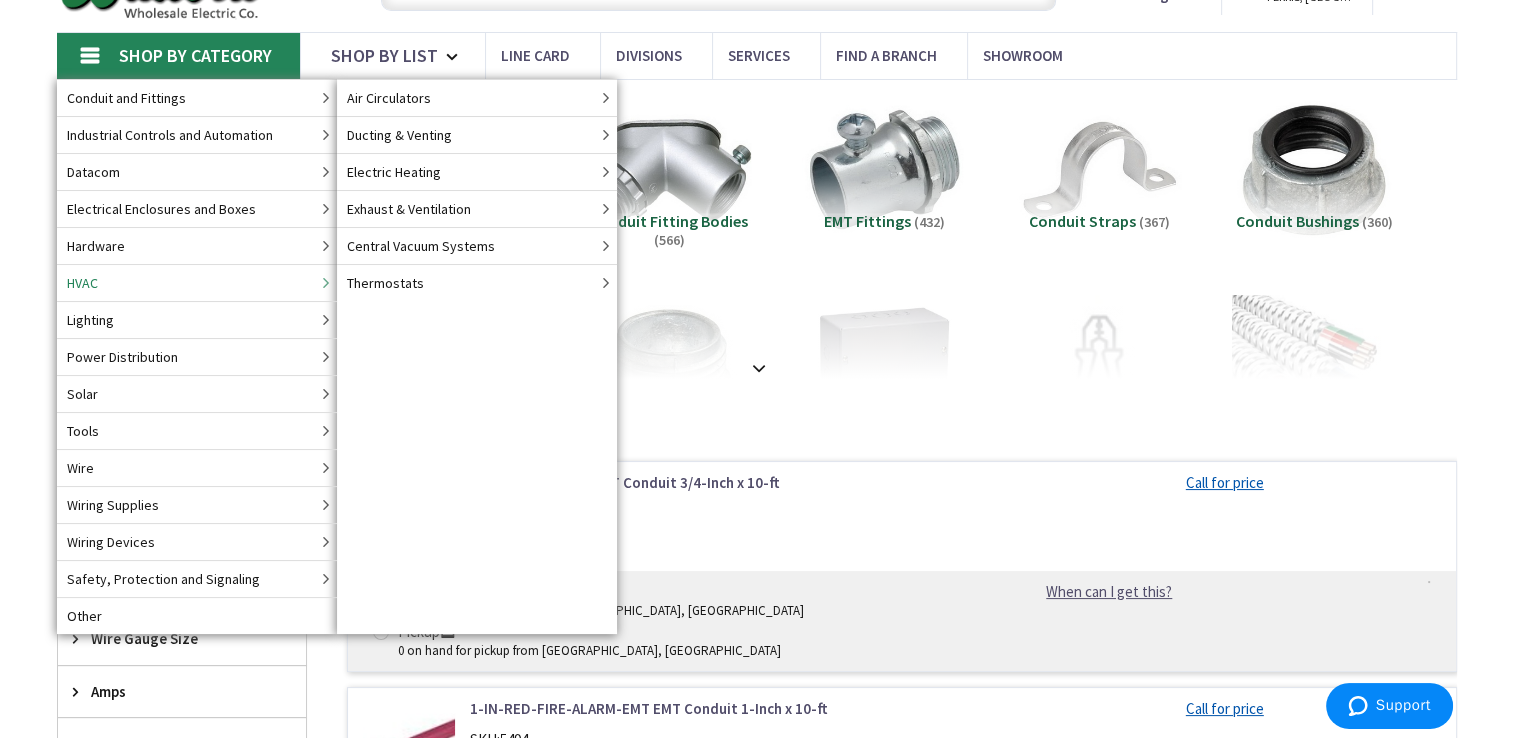 scroll, scrollTop: 0, scrollLeft: 0, axis: both 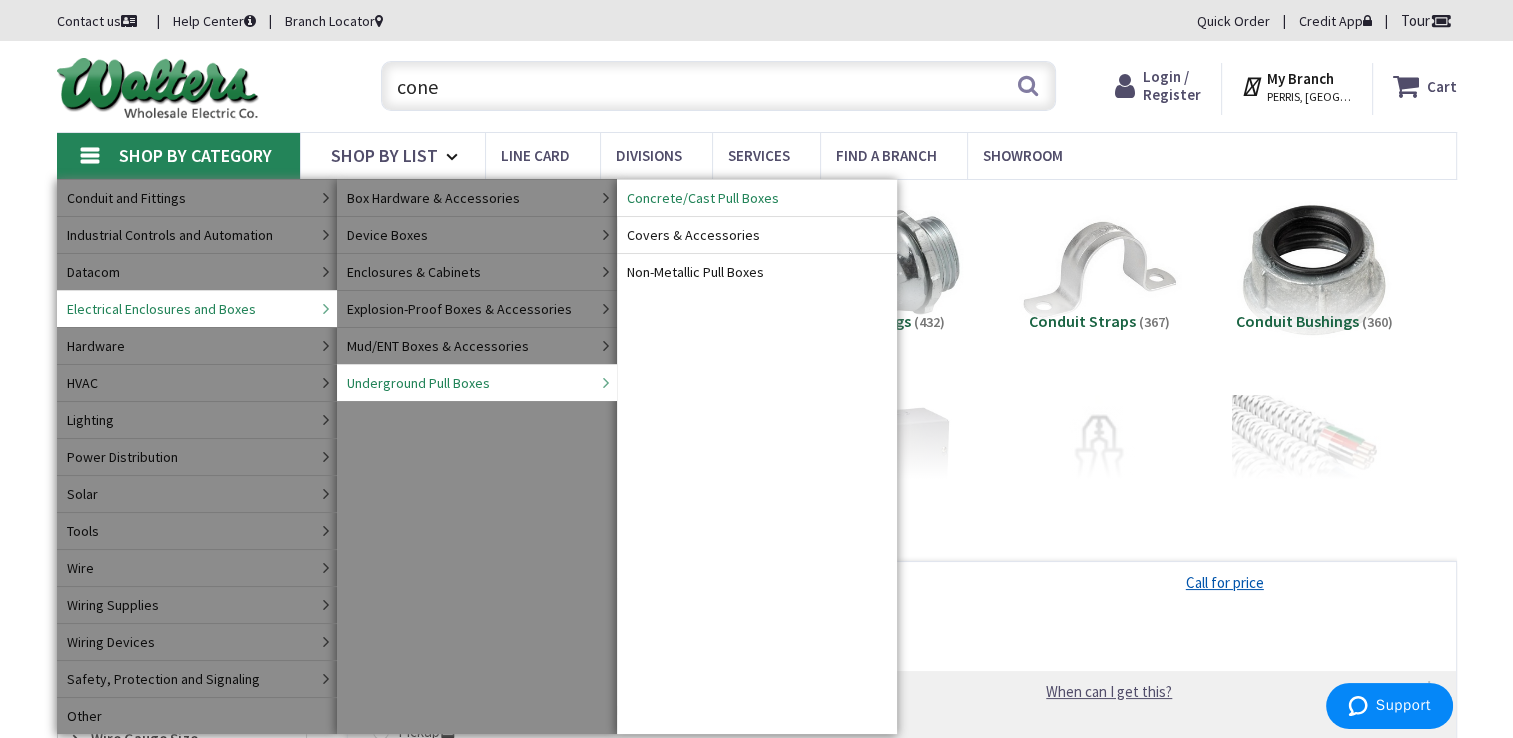 click on "Concrete/Cast Pull Boxes" at bounding box center (703, 198) 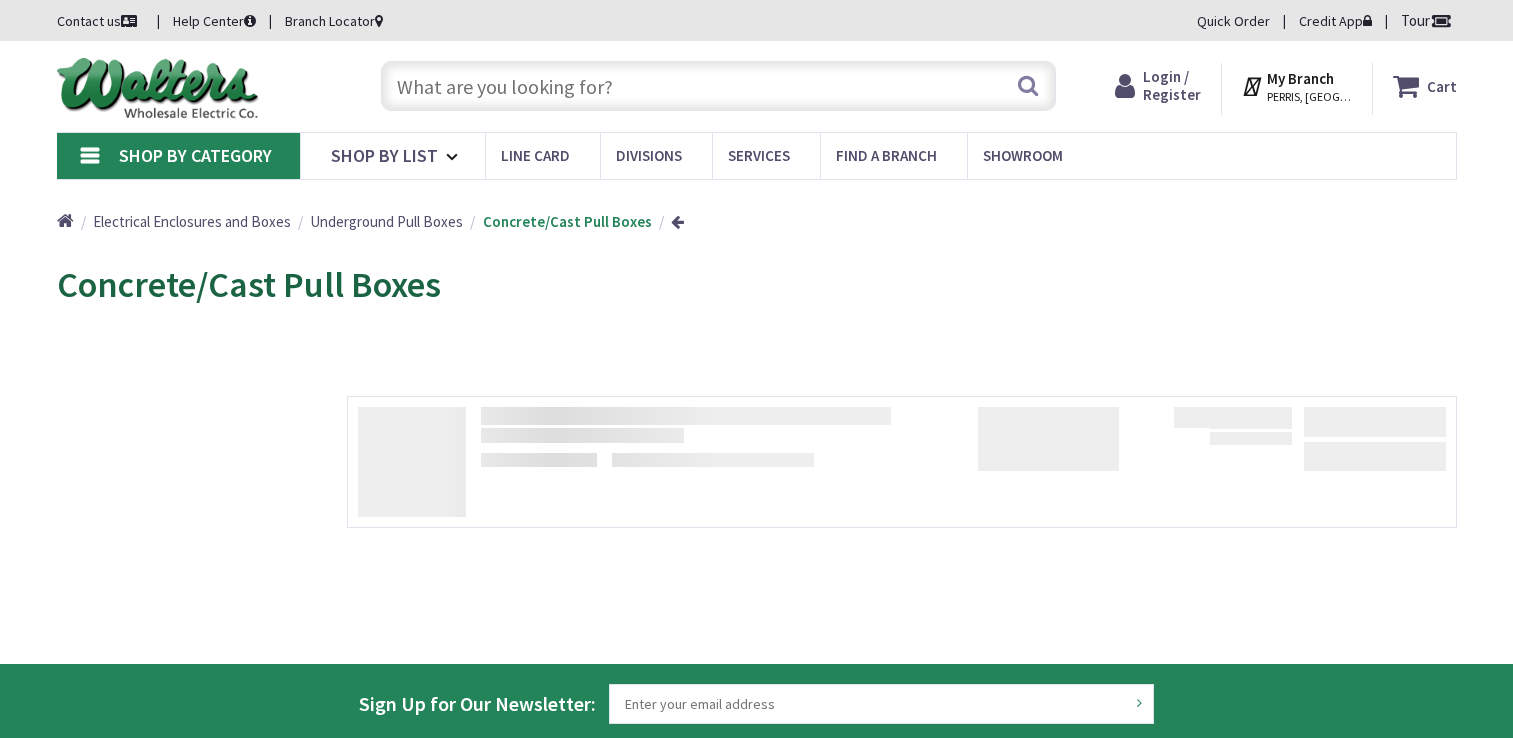 scroll, scrollTop: 0, scrollLeft: 0, axis: both 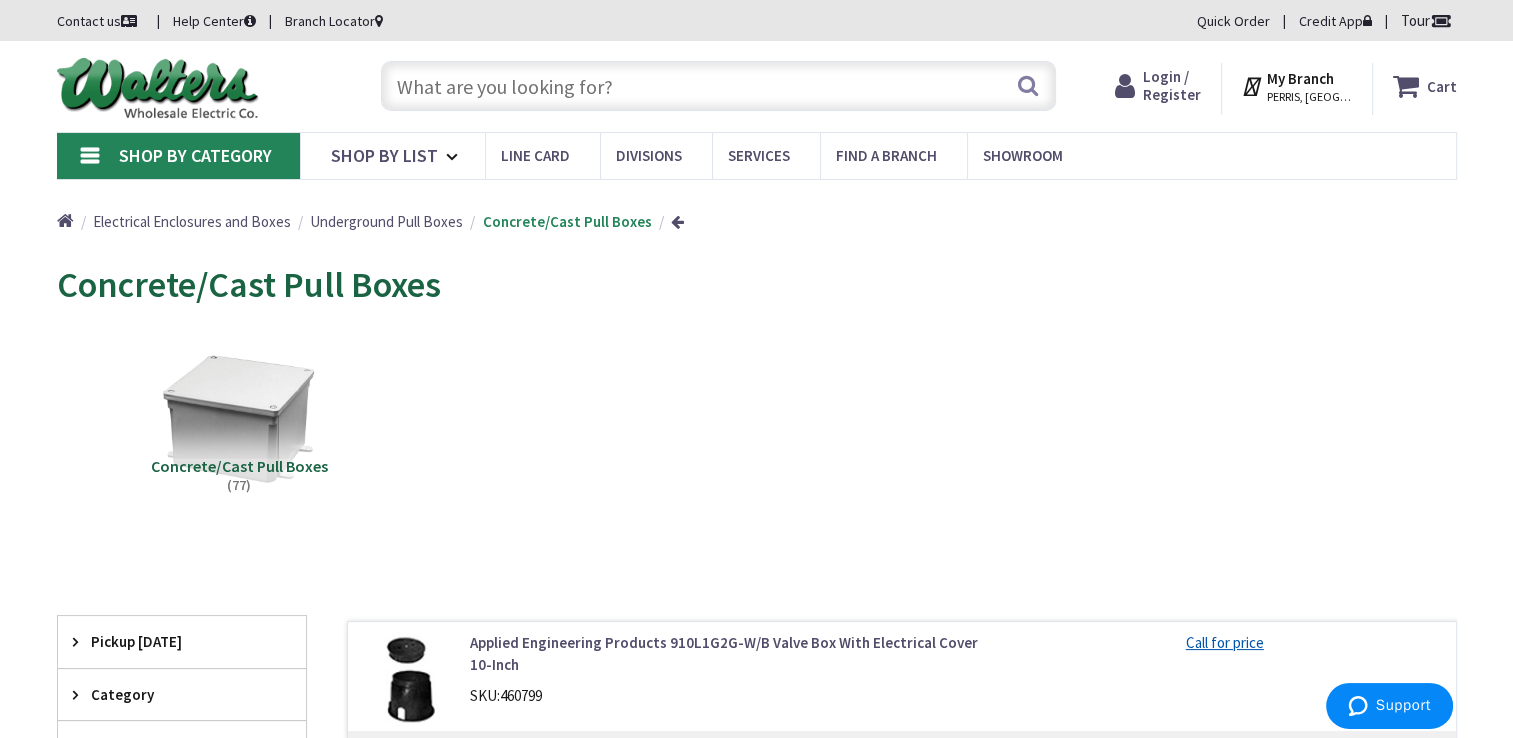 click at bounding box center [718, 86] 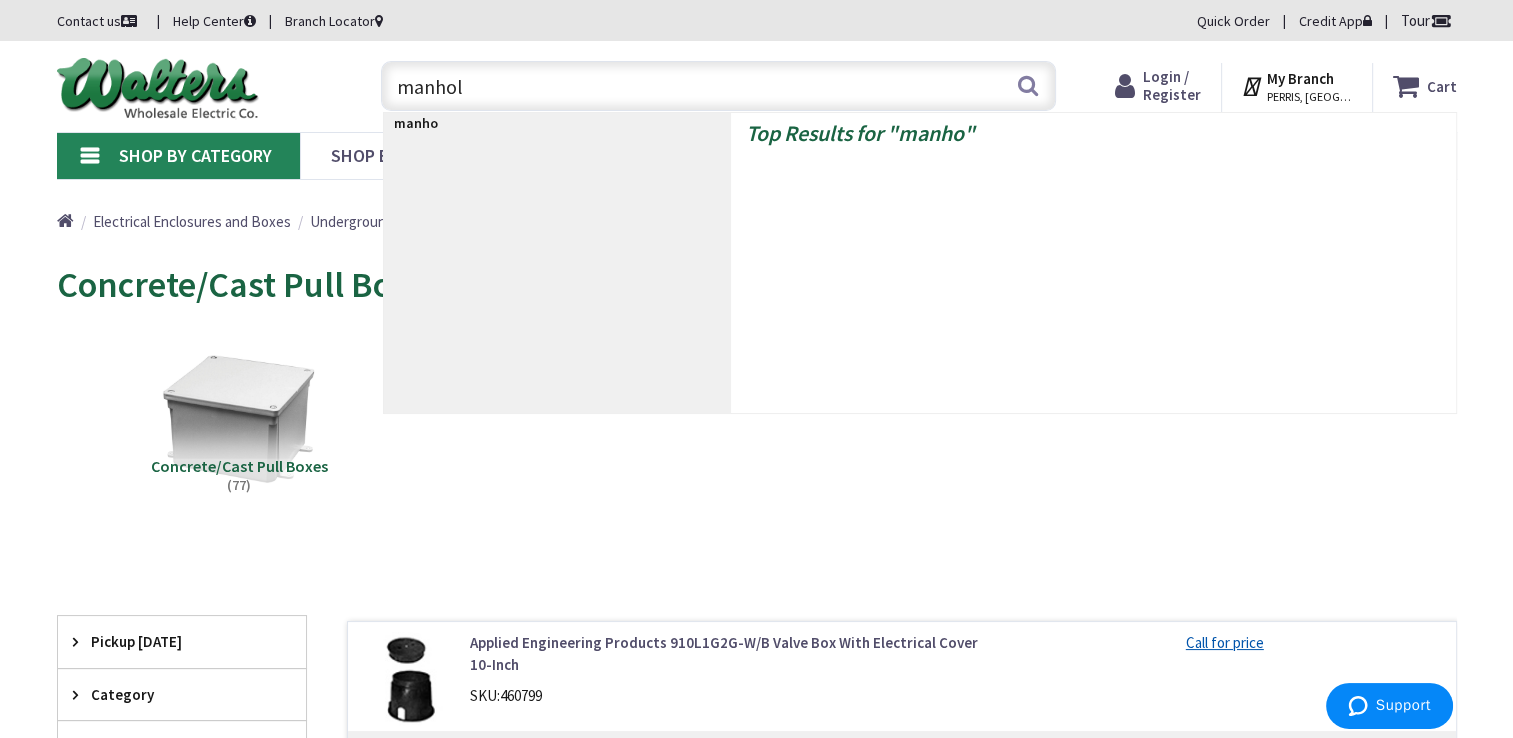 type on "manhole" 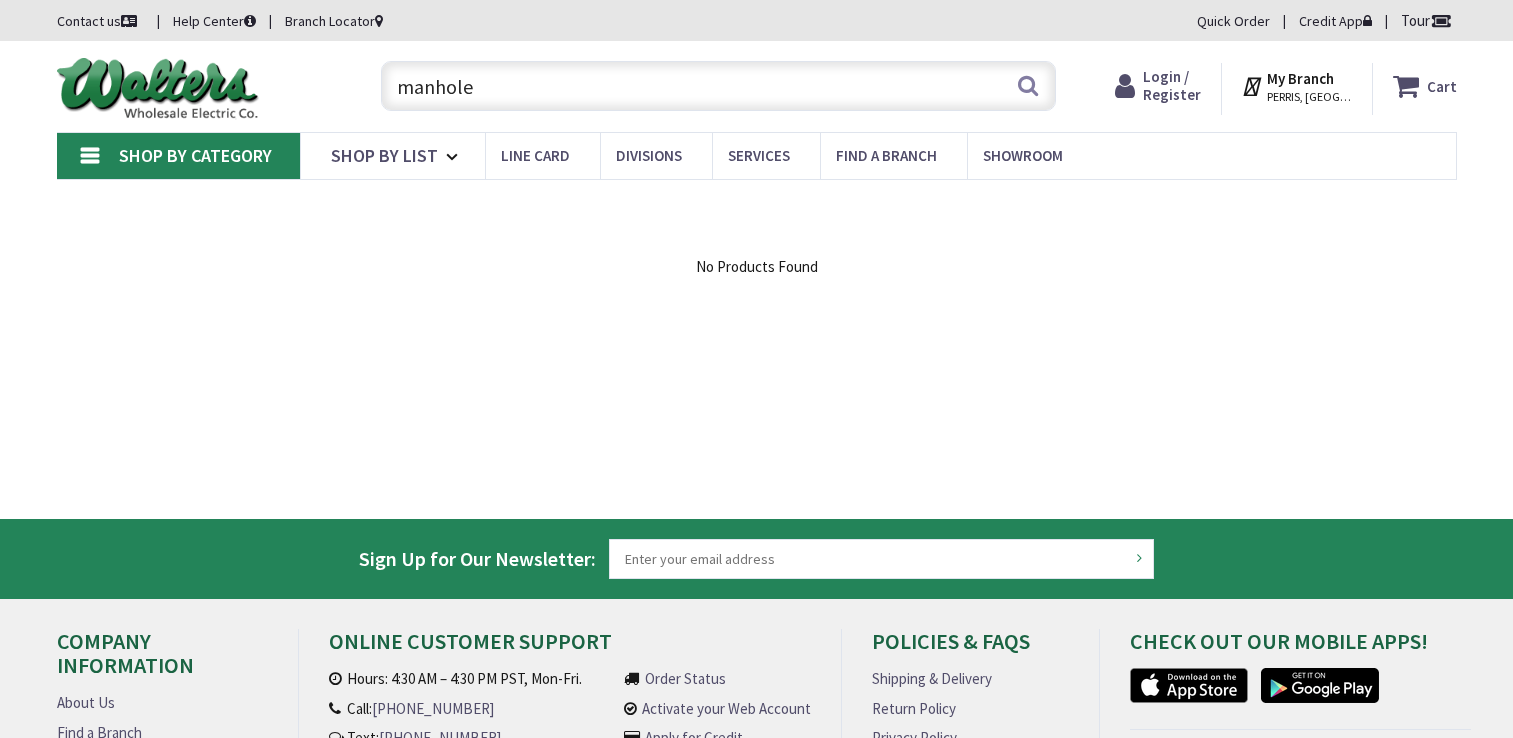 scroll, scrollTop: 0, scrollLeft: 0, axis: both 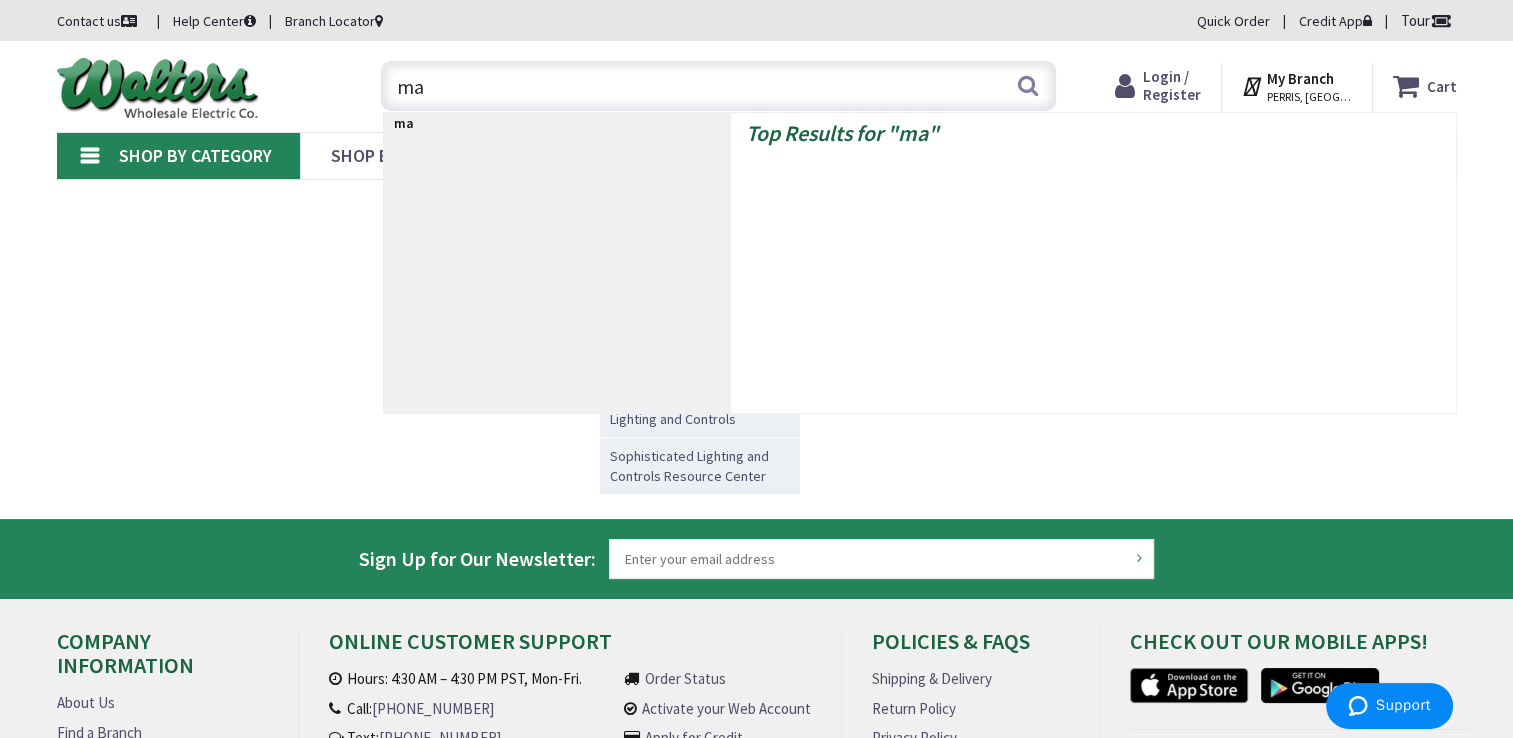 type on "m" 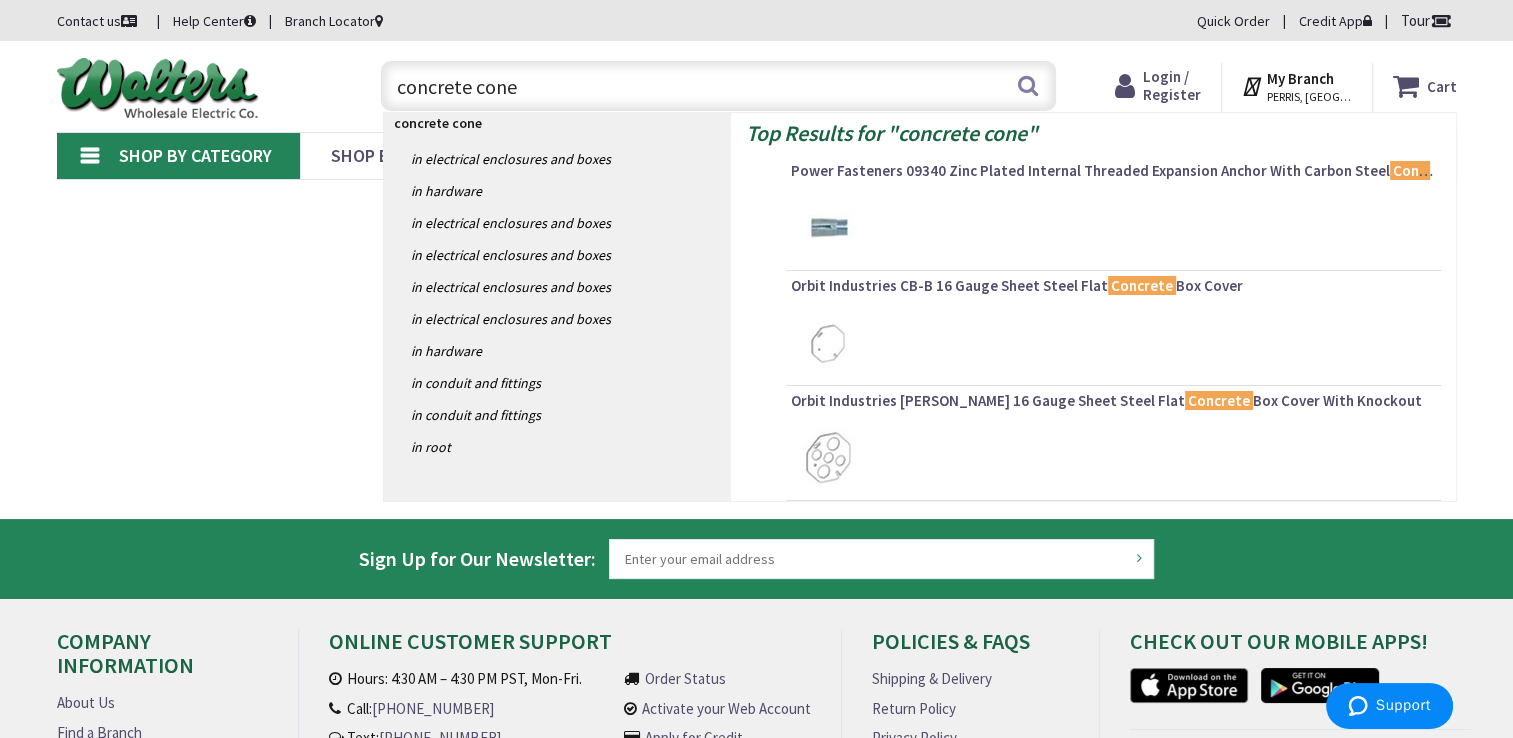 type on "concrete cone" 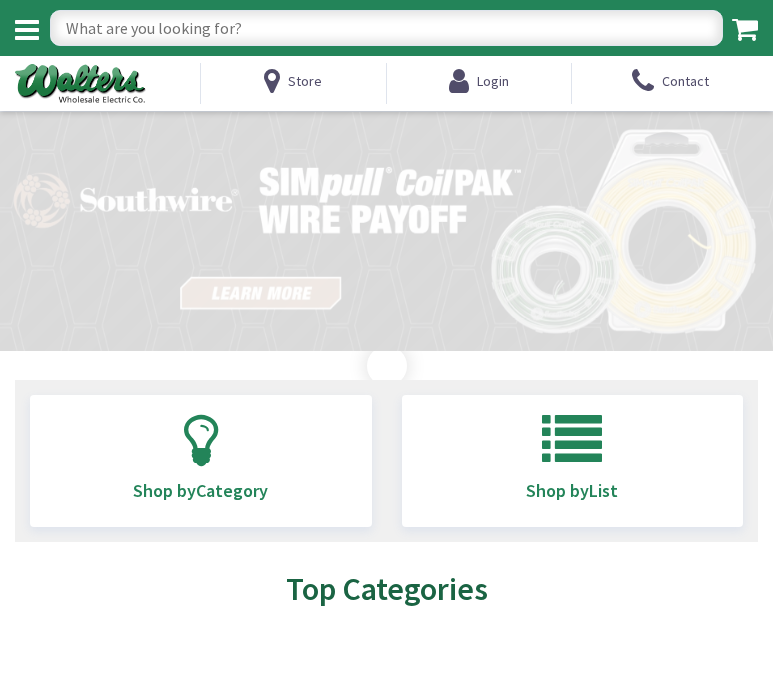 scroll, scrollTop: 0, scrollLeft: 0, axis: both 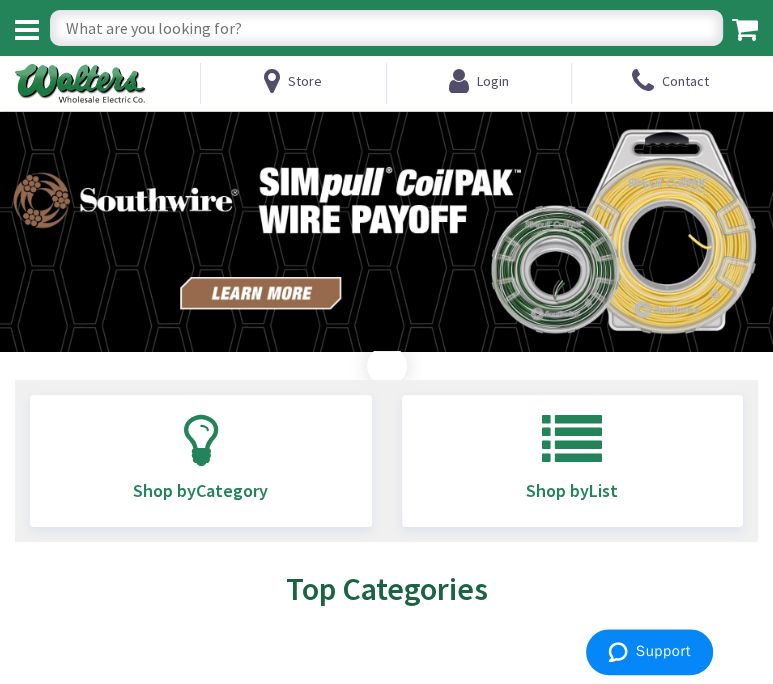 click at bounding box center [386, 28] 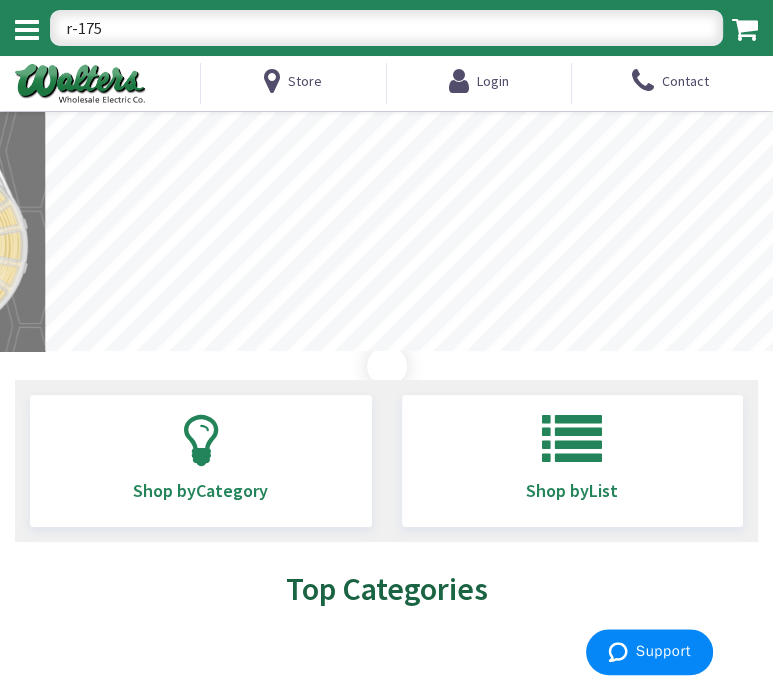 type on "r-1750" 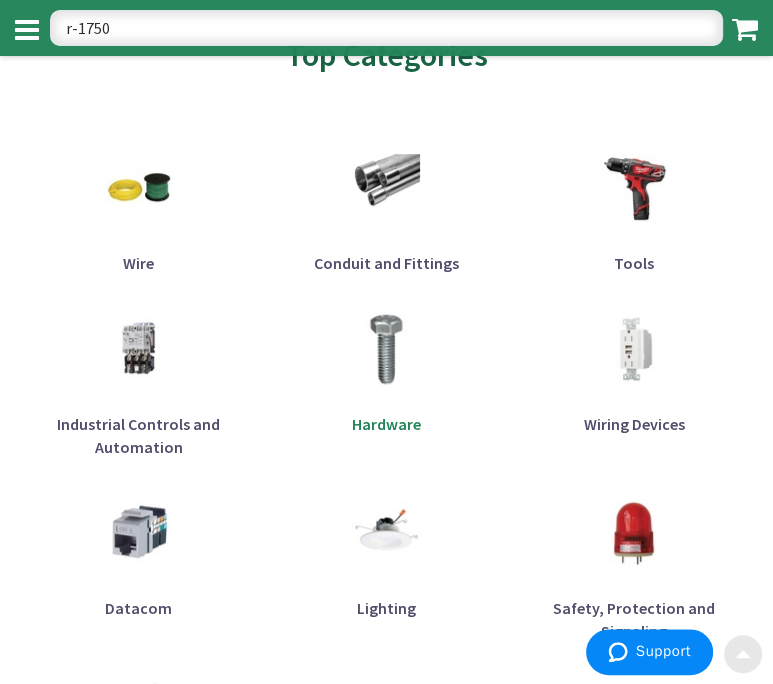 scroll, scrollTop: 500, scrollLeft: 0, axis: vertical 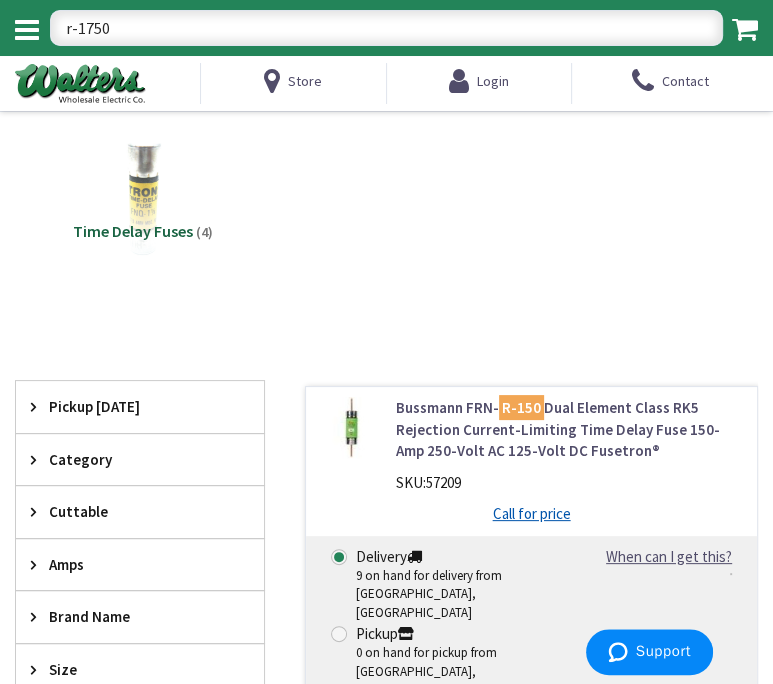 click on "r-1750
Search" at bounding box center (386, 28) 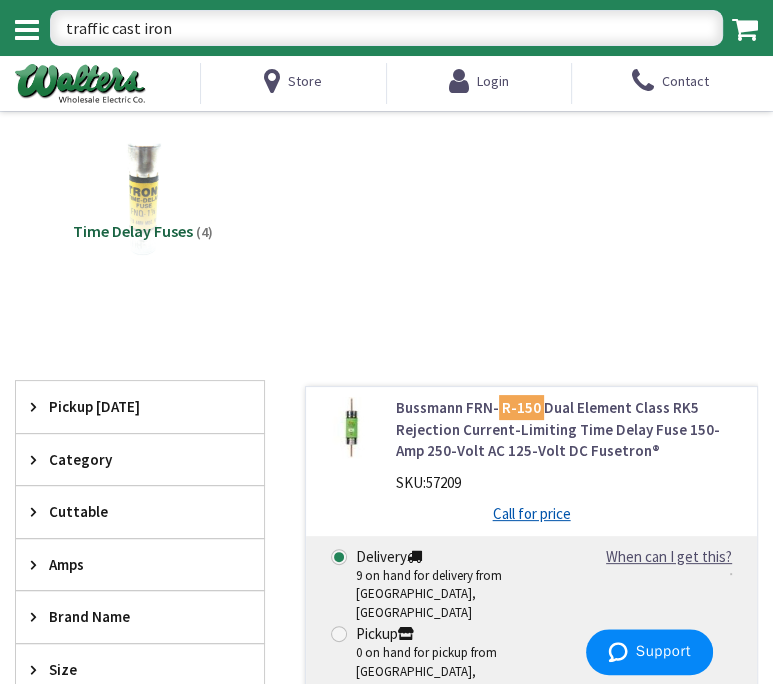 type on "traffic cast iron" 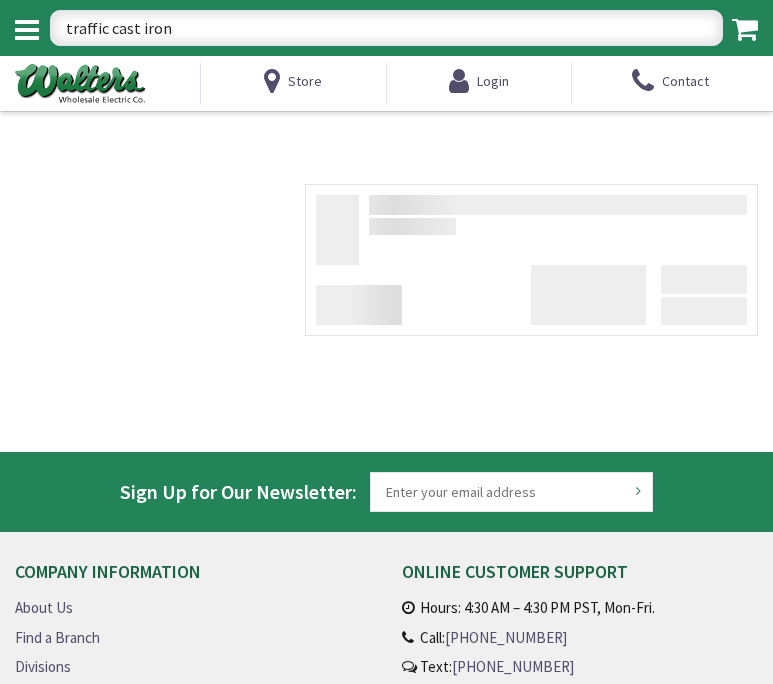 scroll, scrollTop: 0, scrollLeft: 0, axis: both 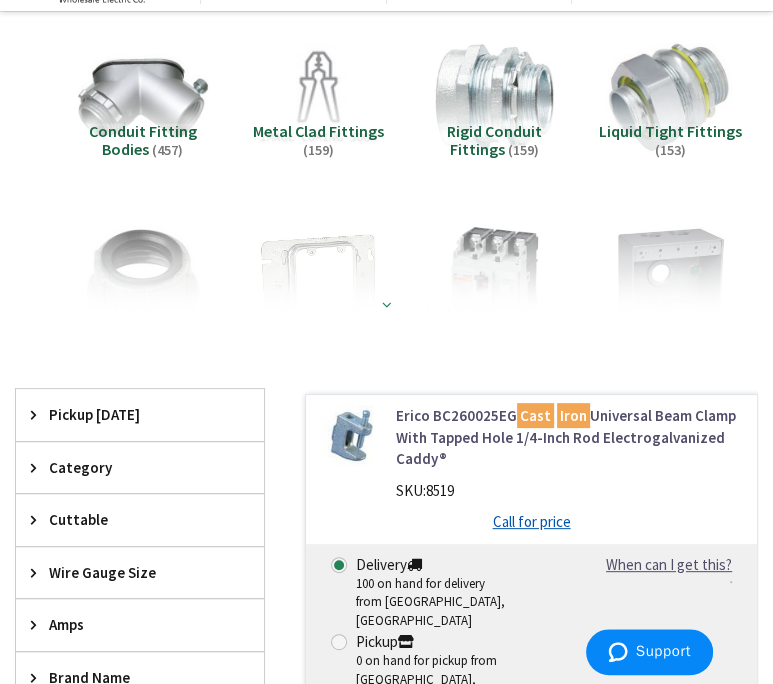 click at bounding box center (387, 304) 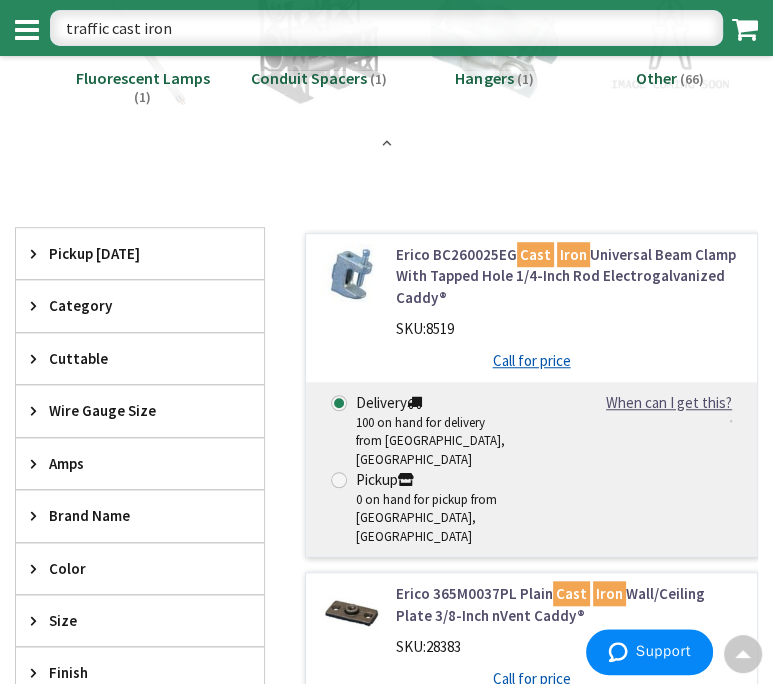 scroll, scrollTop: 4300, scrollLeft: 0, axis: vertical 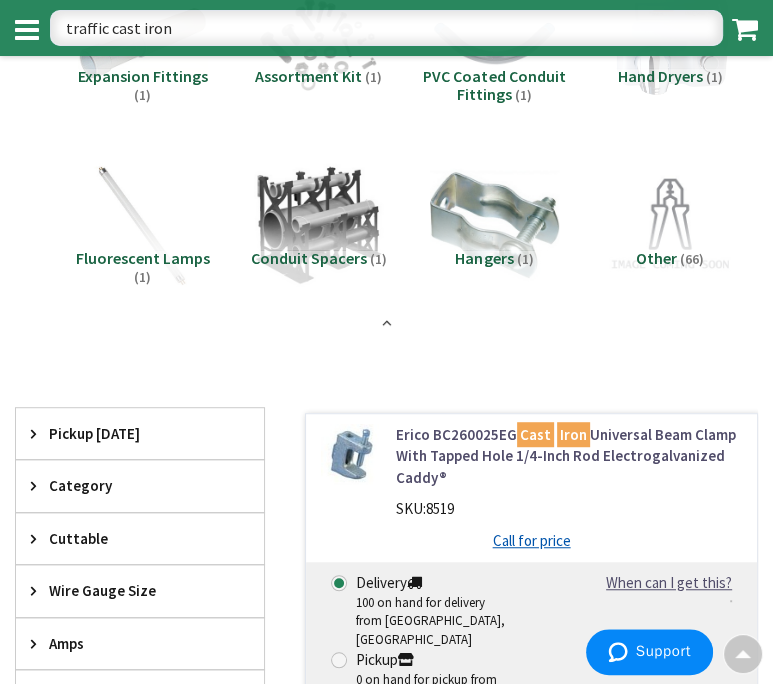 drag, startPoint x: 141, startPoint y: 39, endPoint x: 35, endPoint y: 51, distance: 106.677086 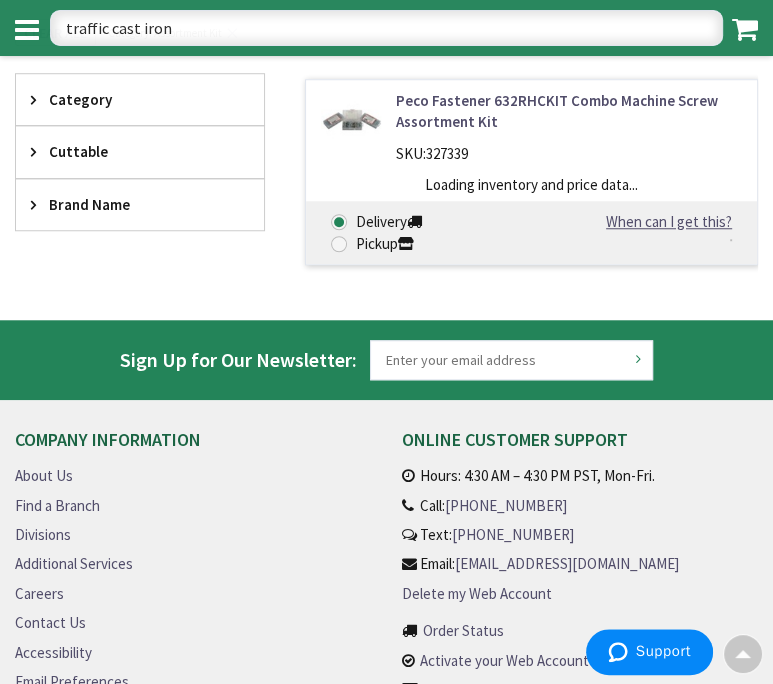 scroll, scrollTop: 4660, scrollLeft: 0, axis: vertical 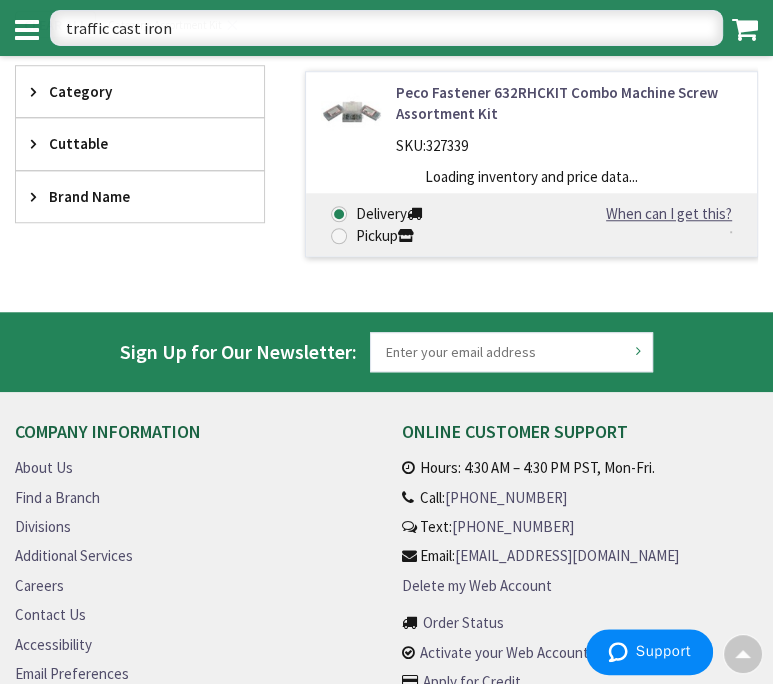 click on "traffic cast iron" at bounding box center (386, 28) 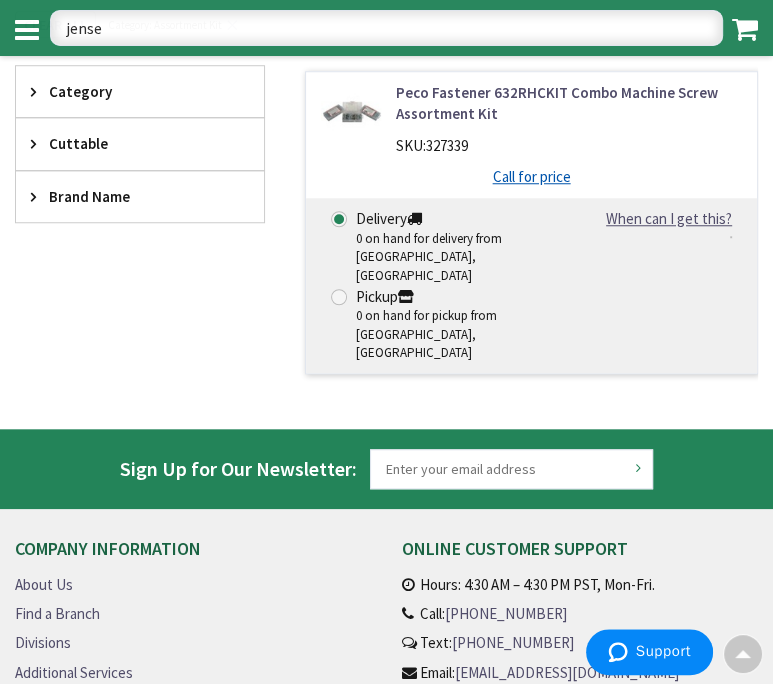 type on "[PERSON_NAME]" 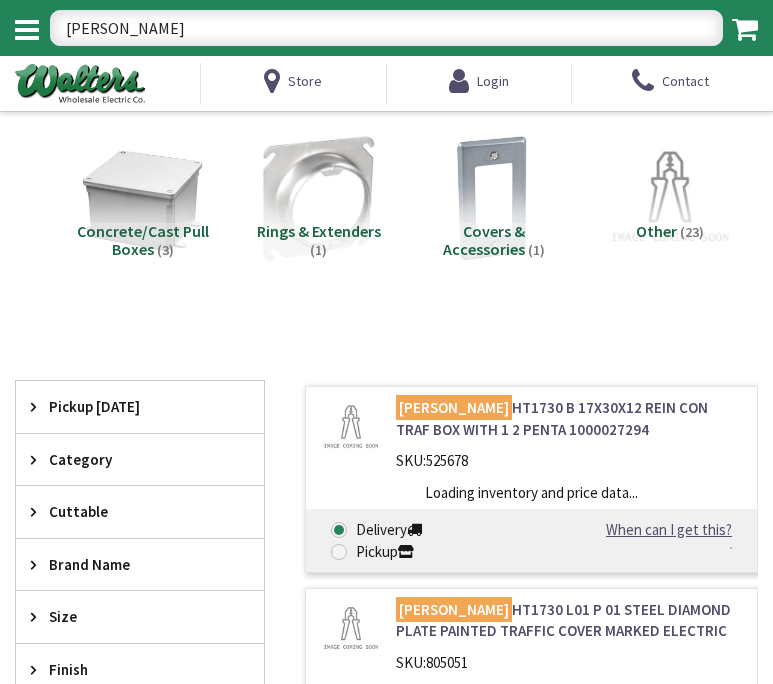 scroll, scrollTop: 0, scrollLeft: 0, axis: both 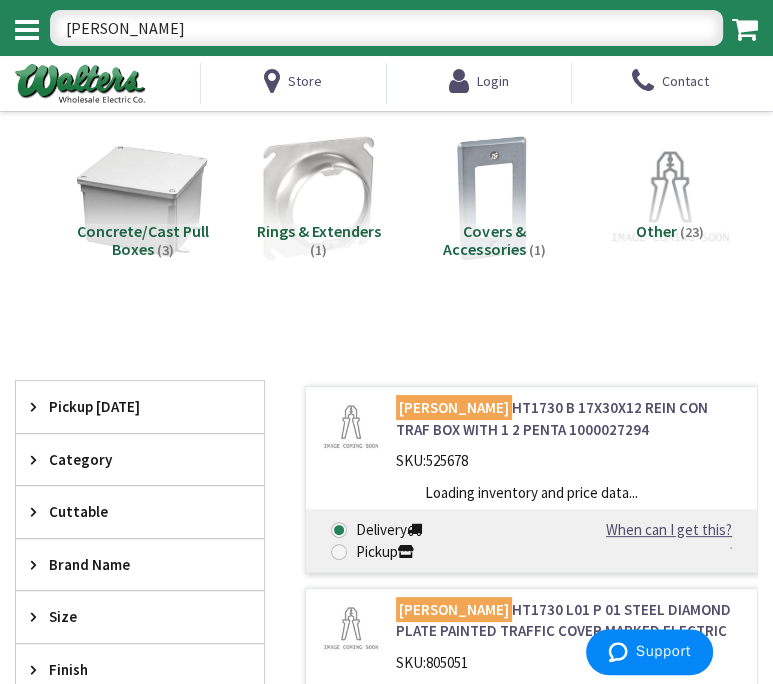 click at bounding box center [143, 199] 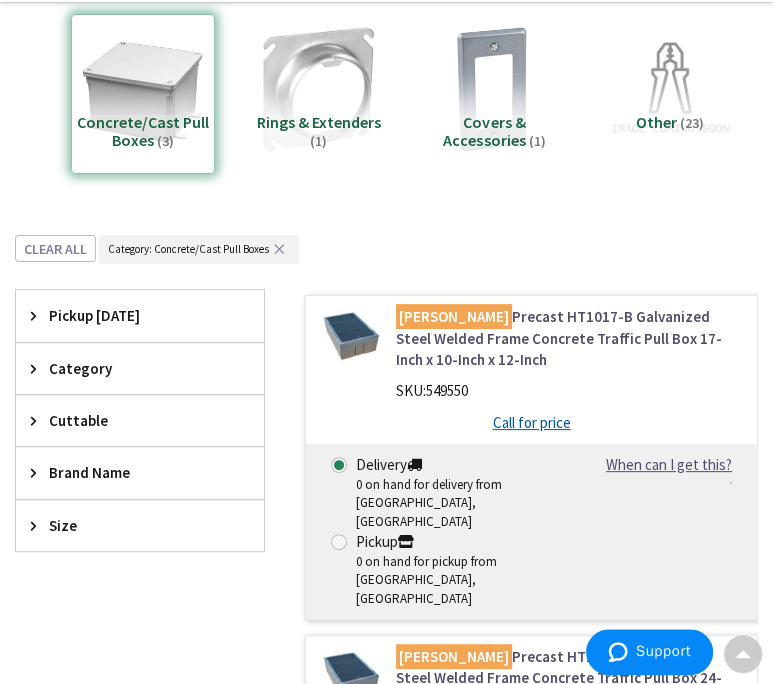 scroll, scrollTop: 100, scrollLeft: 0, axis: vertical 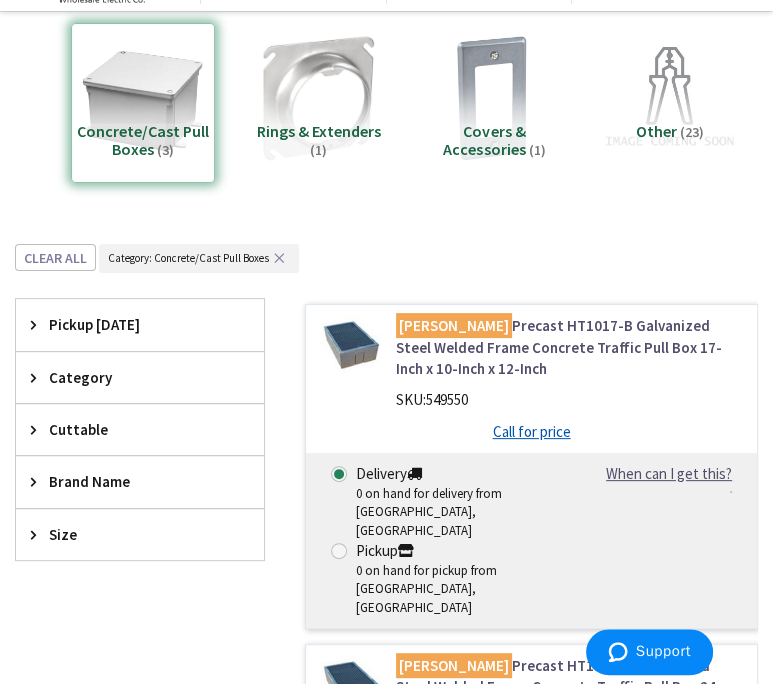 click at bounding box center [670, 99] 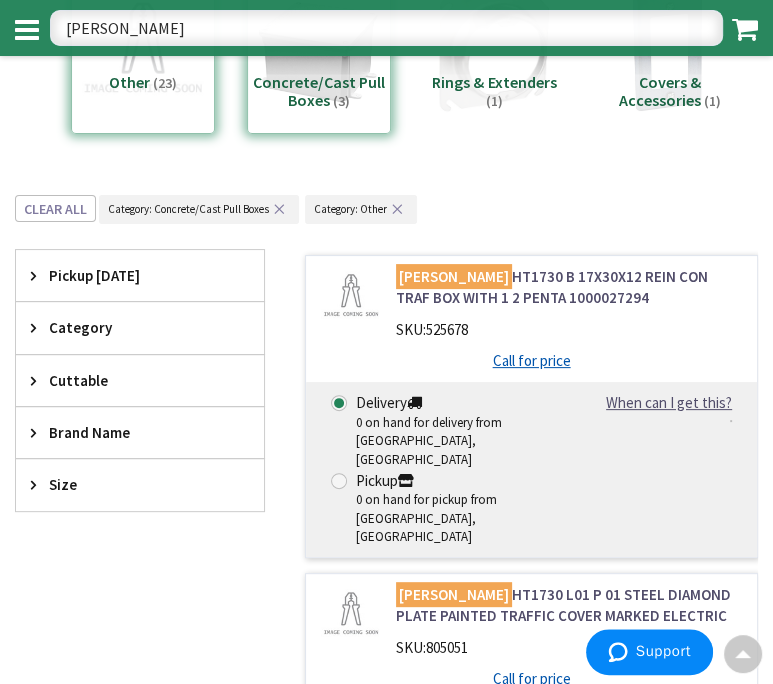 scroll, scrollTop: 0, scrollLeft: 0, axis: both 